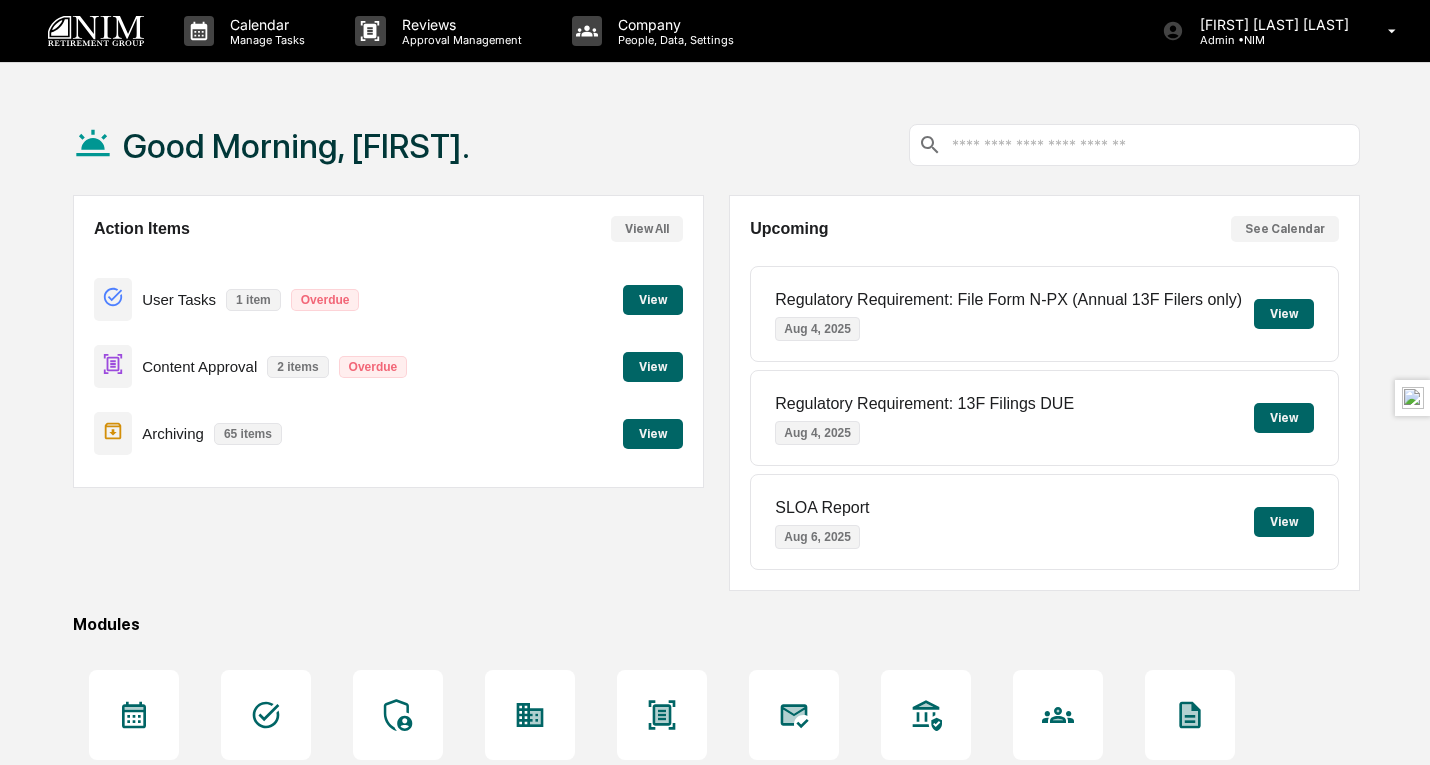 scroll, scrollTop: 0, scrollLeft: 0, axis: both 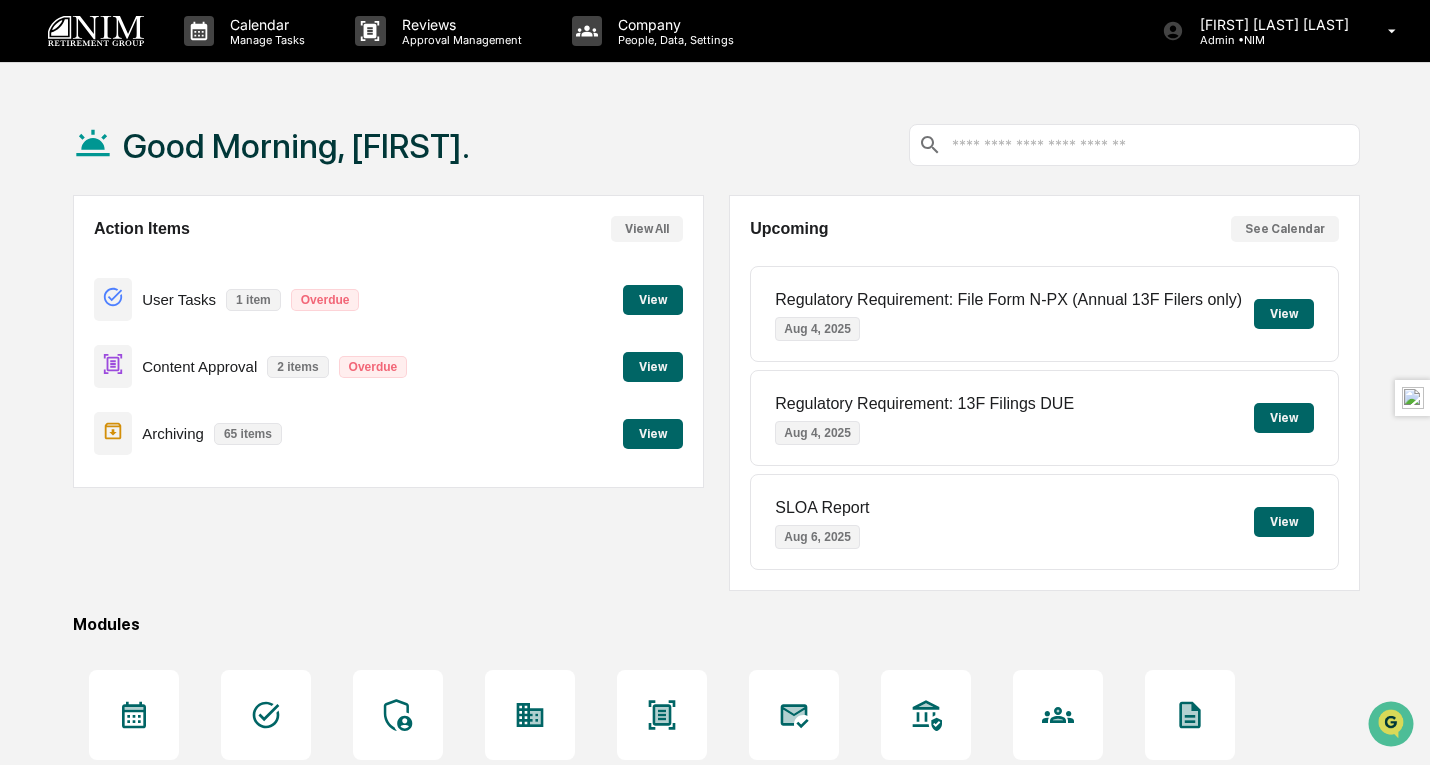 click on "View" at bounding box center (653, 367) 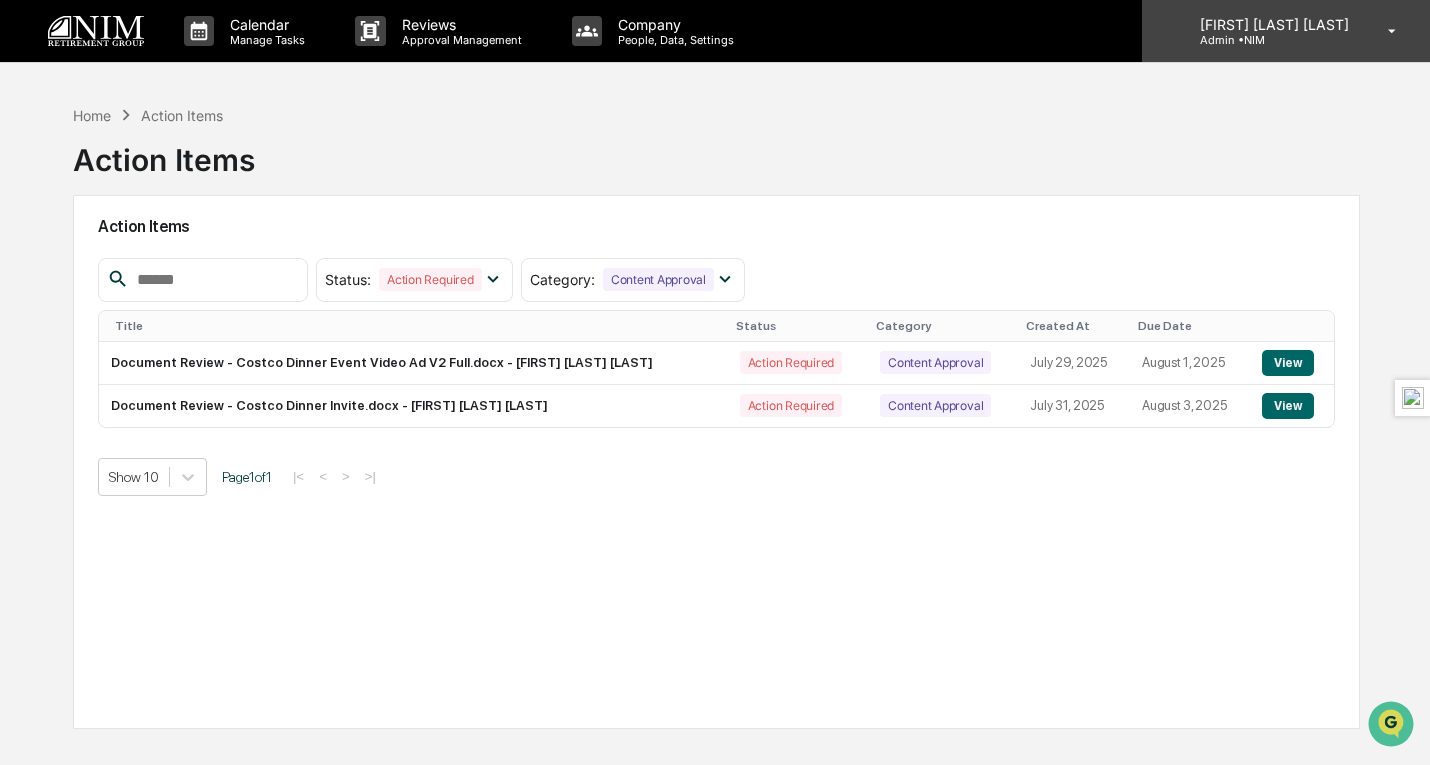 click on "[FIRST] [LAST]" at bounding box center [1271, 24] 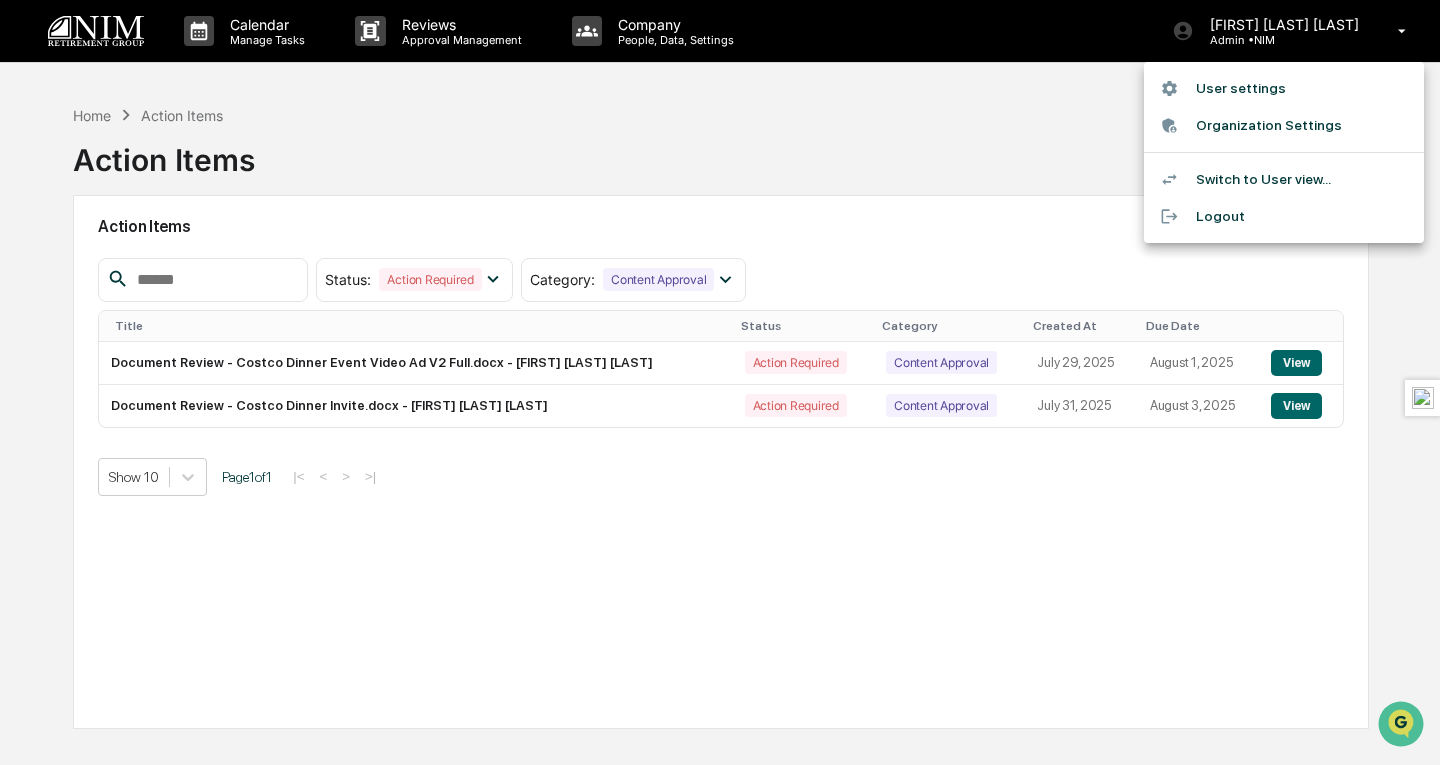 click on "Switch to User view..." at bounding box center (1284, 179) 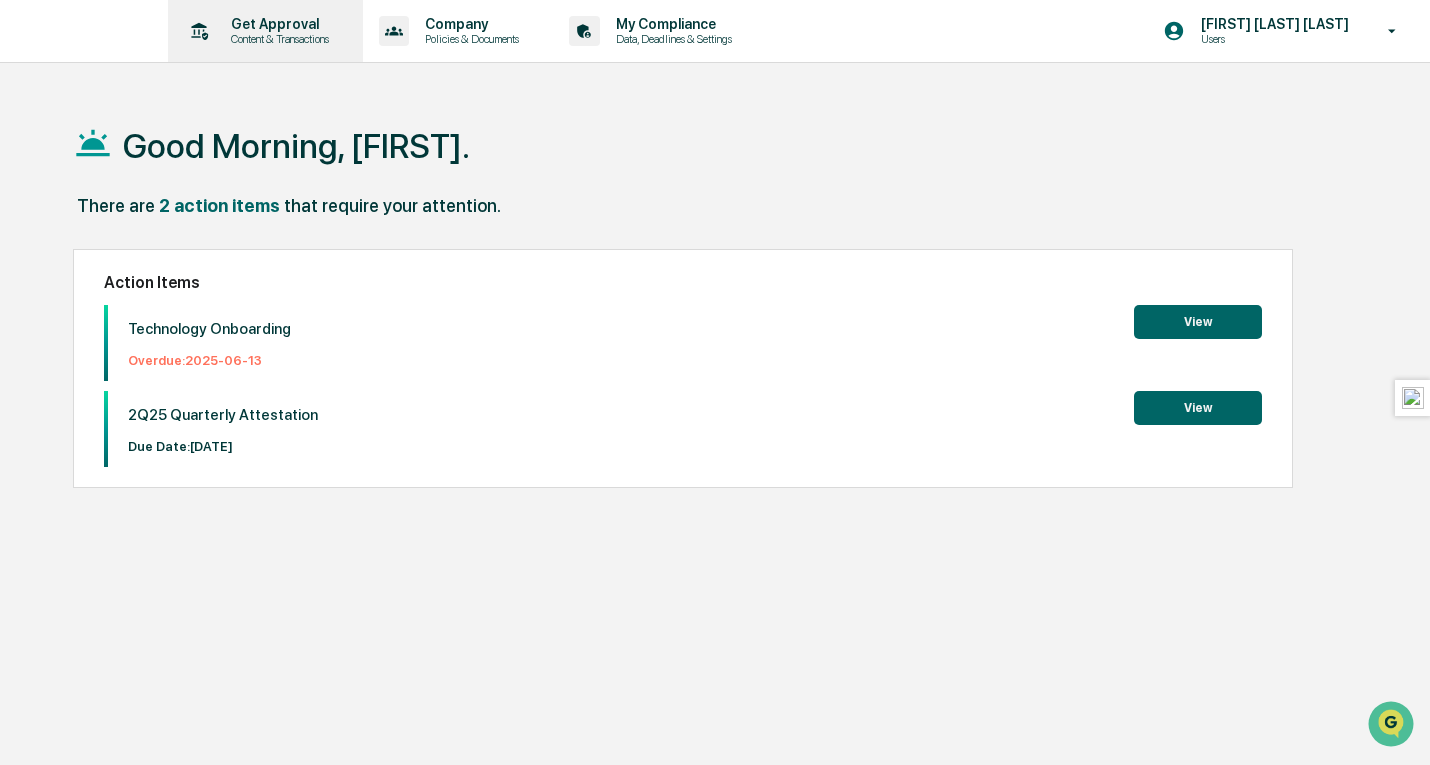 click on "Get Approval" at bounding box center (277, 24) 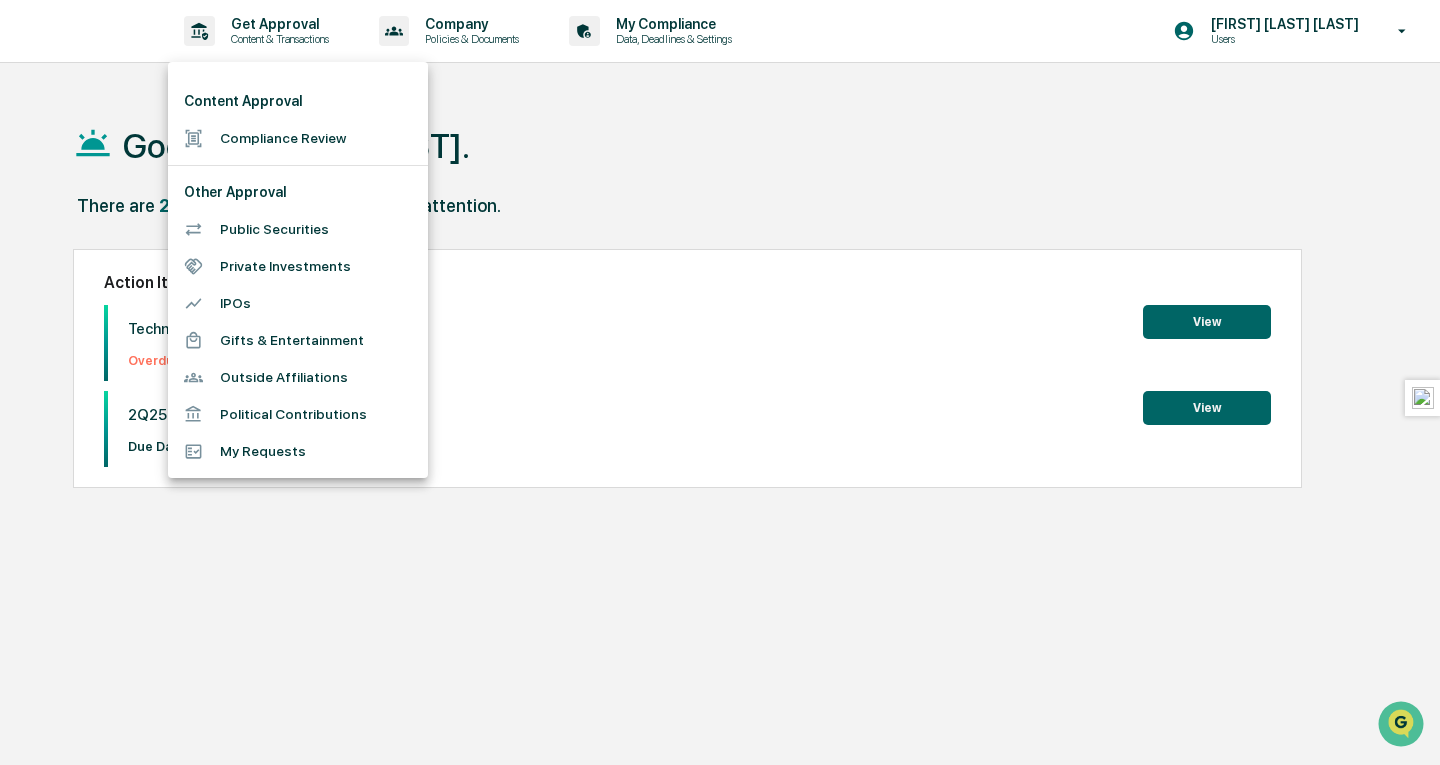 click on "Compliance Review" at bounding box center (298, 138) 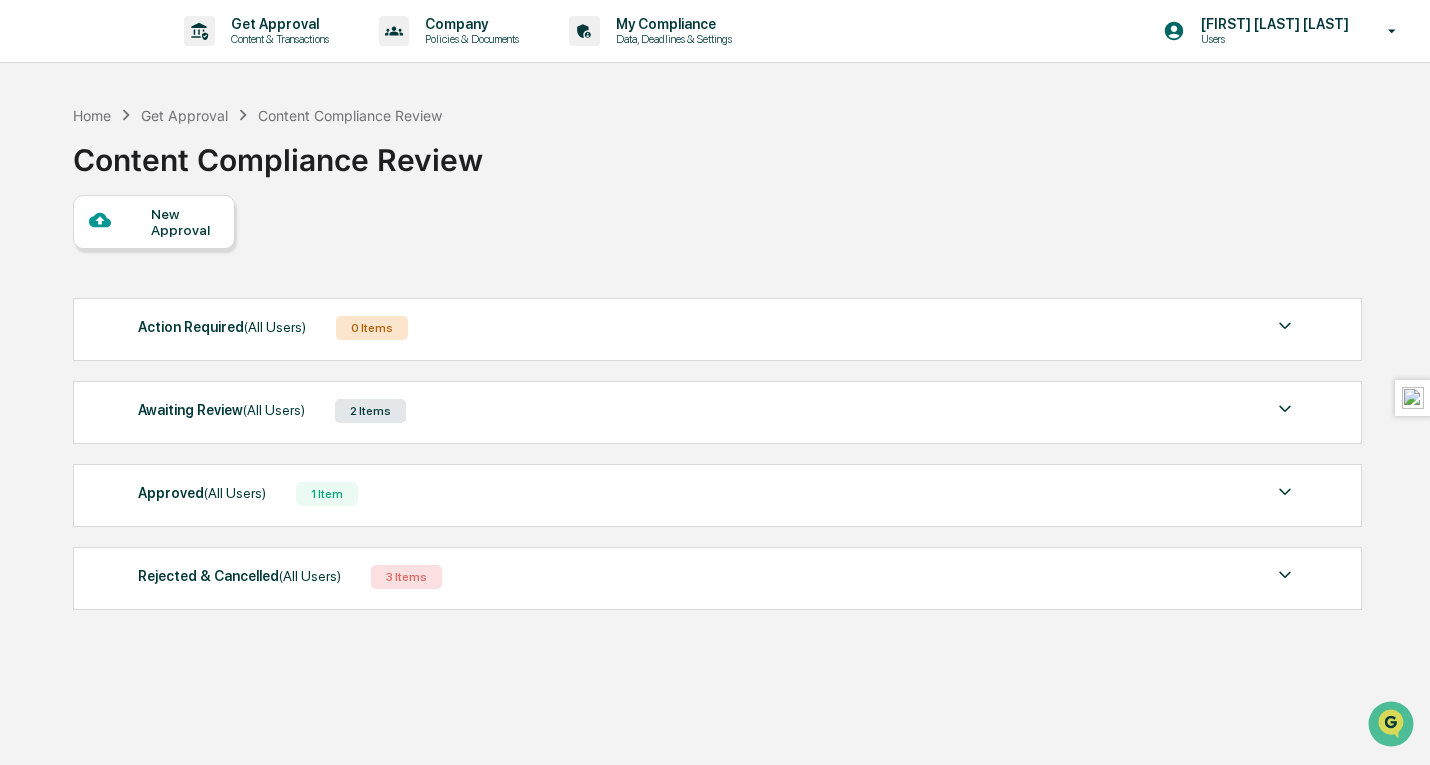 click at bounding box center (1285, 409) 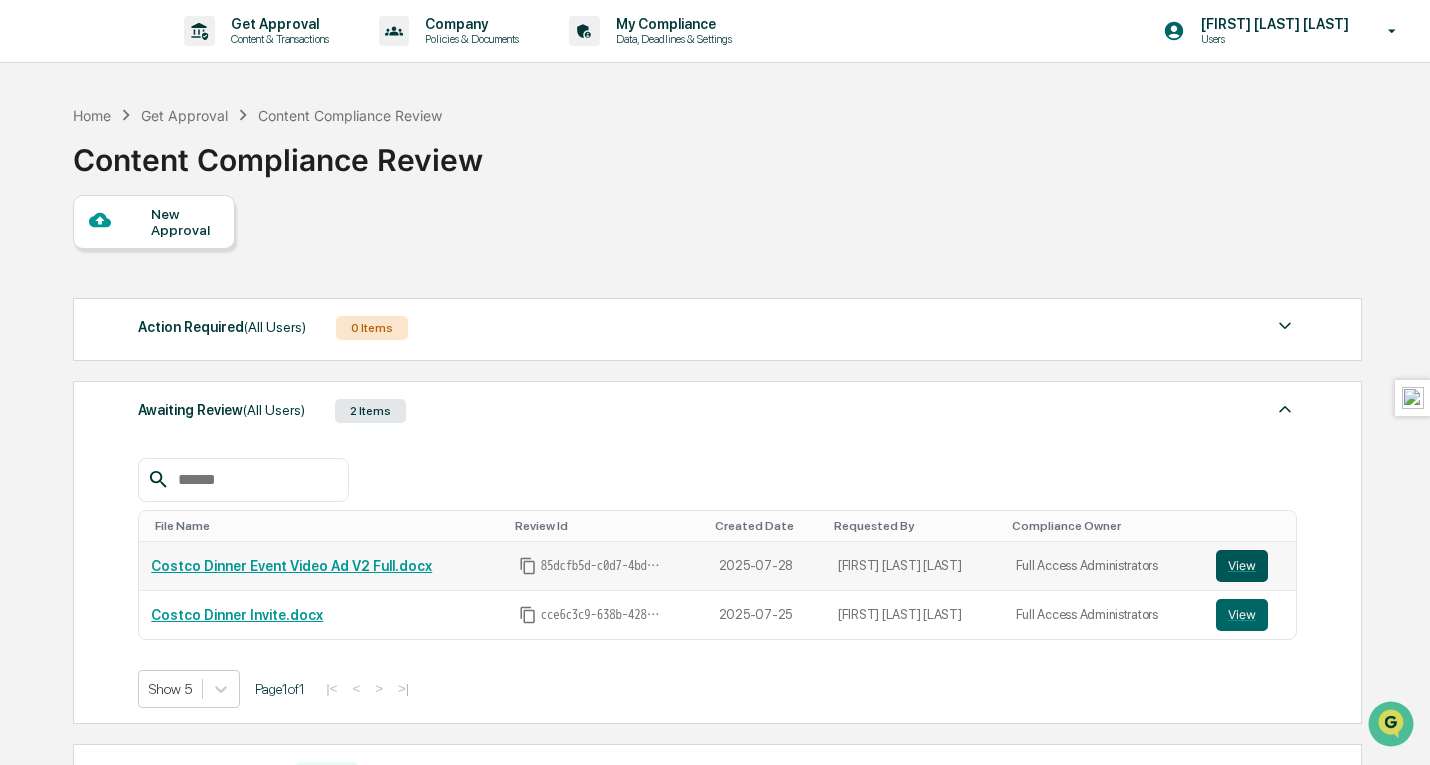 click on "View" at bounding box center [1242, 566] 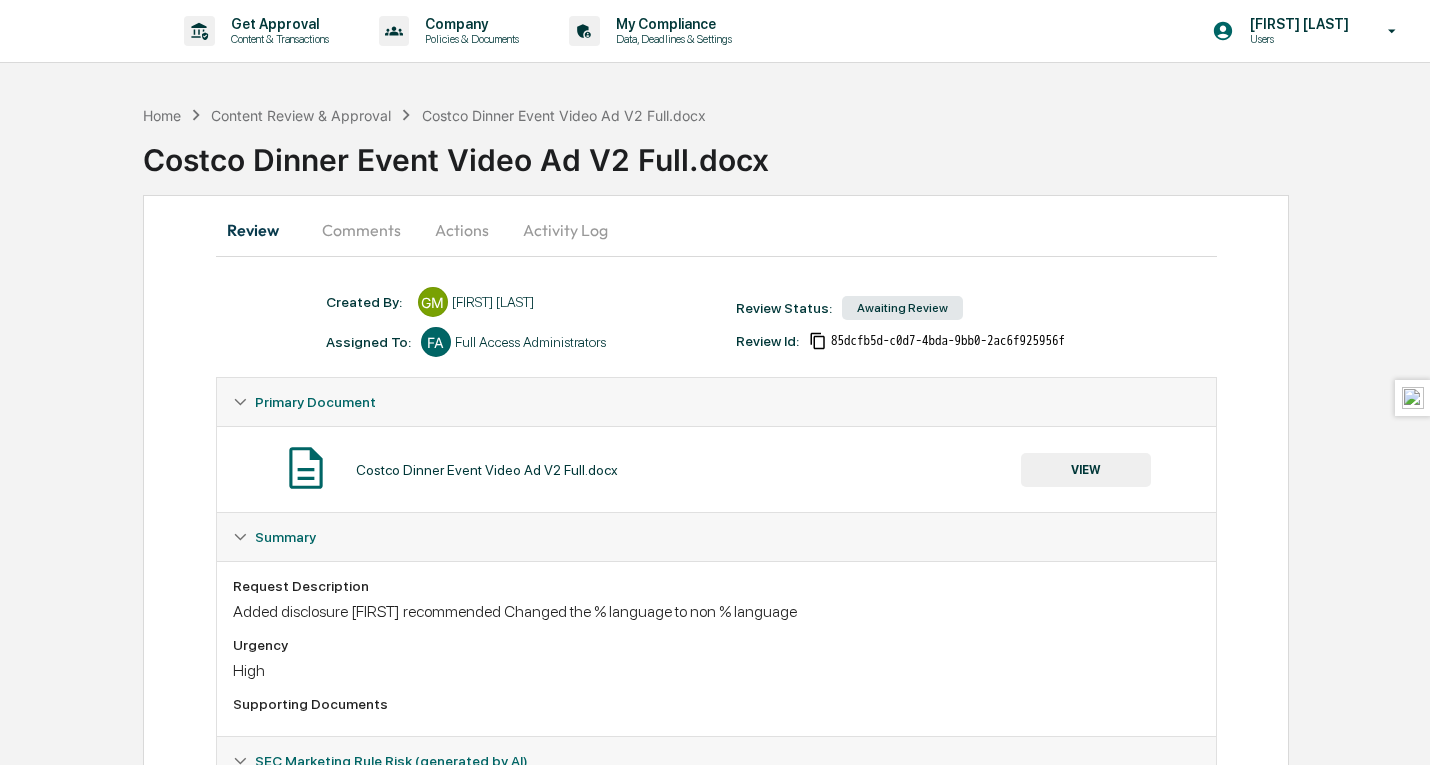 scroll, scrollTop: 0, scrollLeft: 0, axis: both 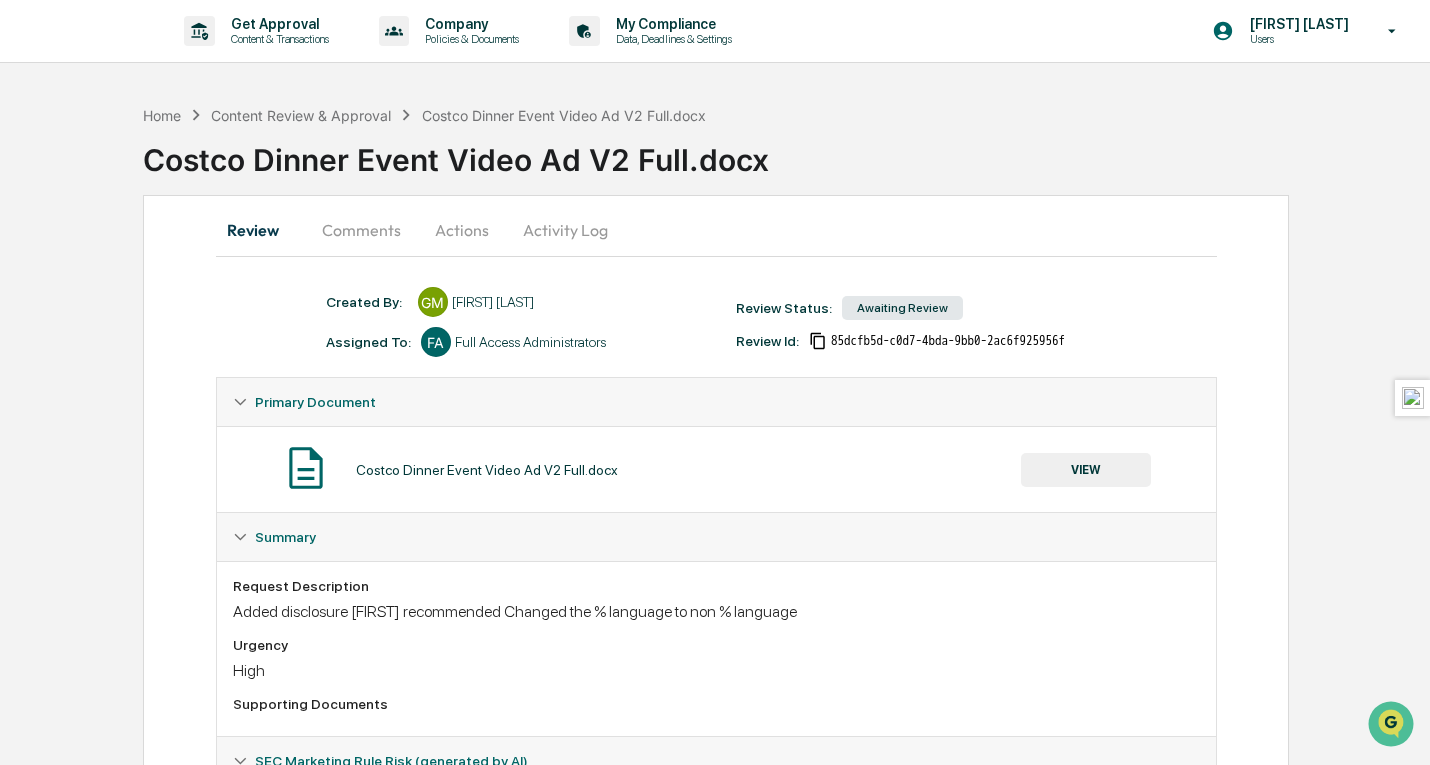 click on "Actions" at bounding box center [462, 230] 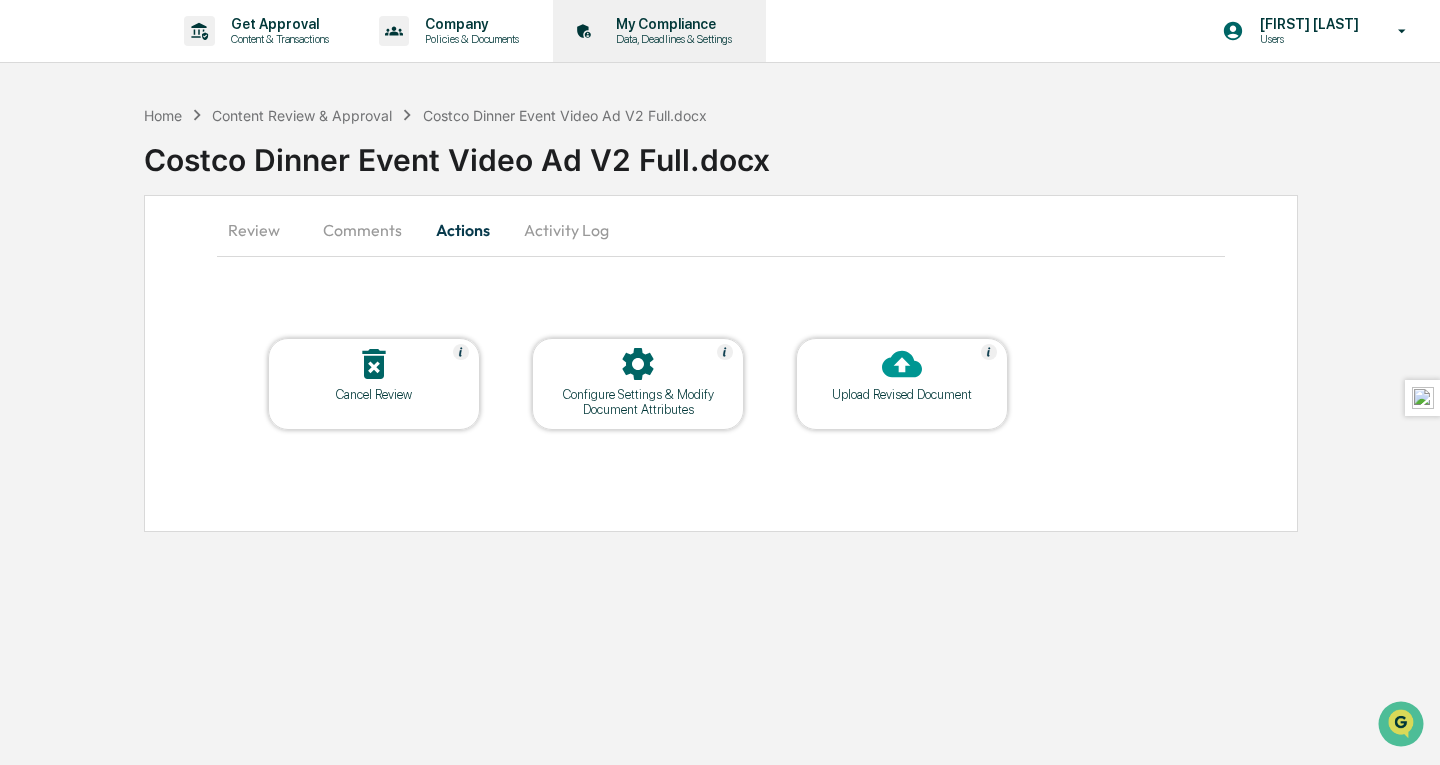 click on "My Compliance" at bounding box center [671, 24] 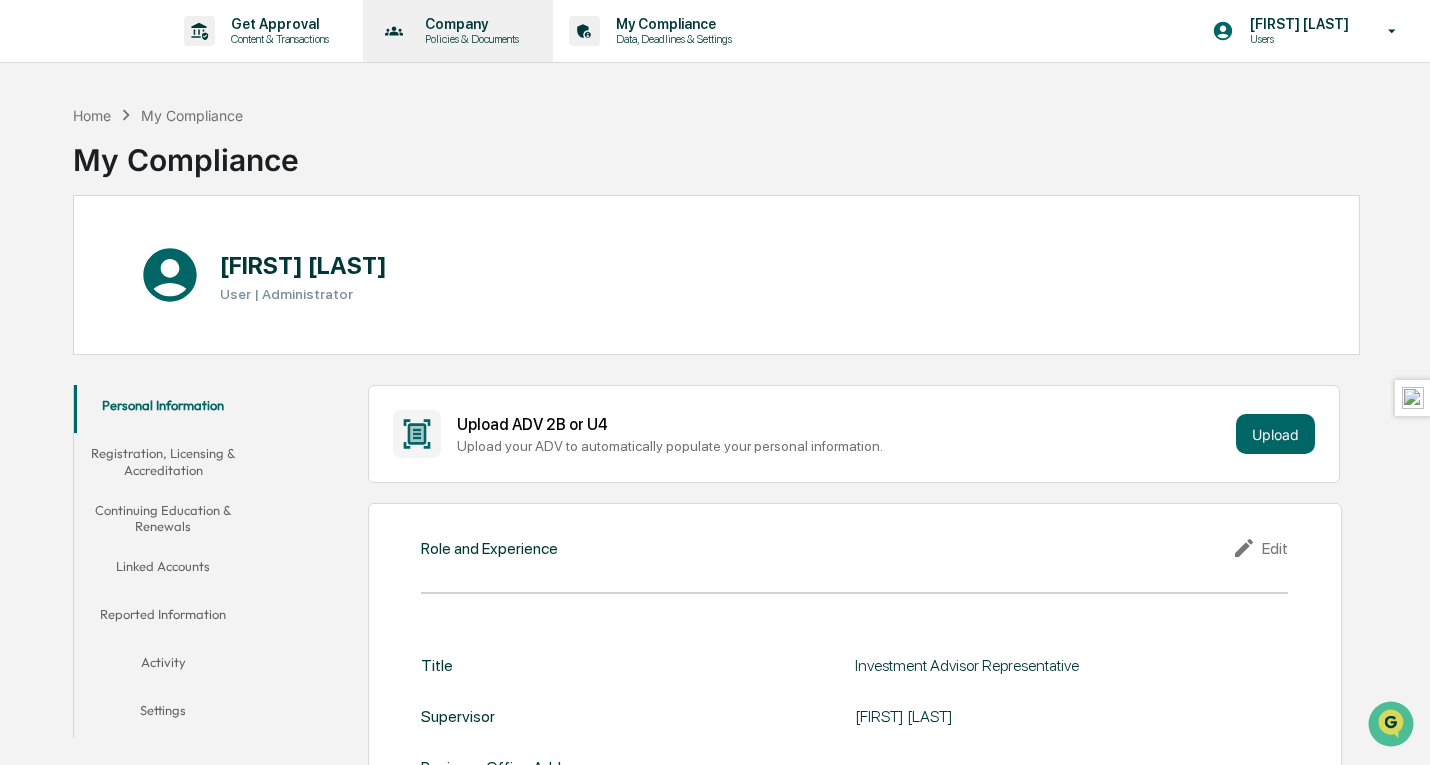 click on "Policies & Documents" at bounding box center (469, 39) 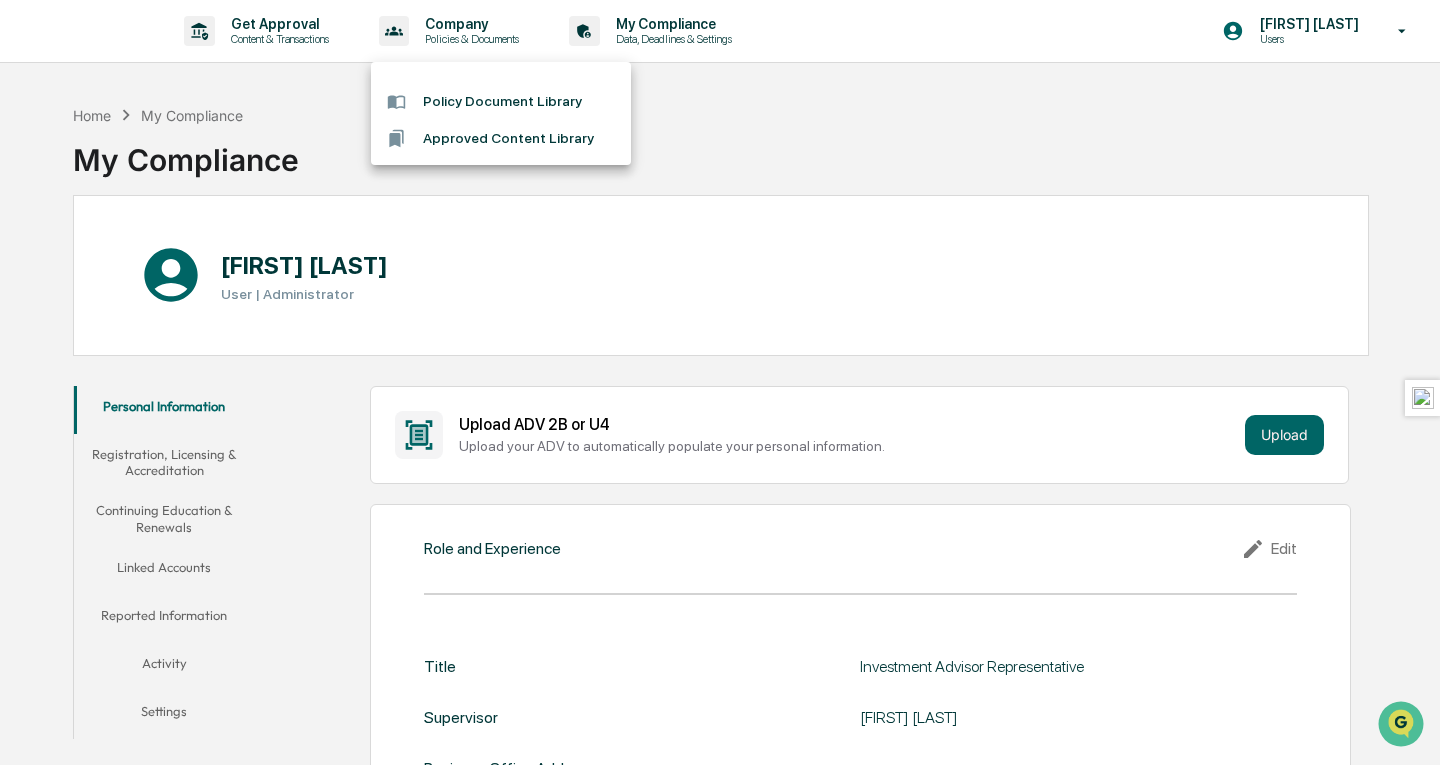 click at bounding box center [720, 382] 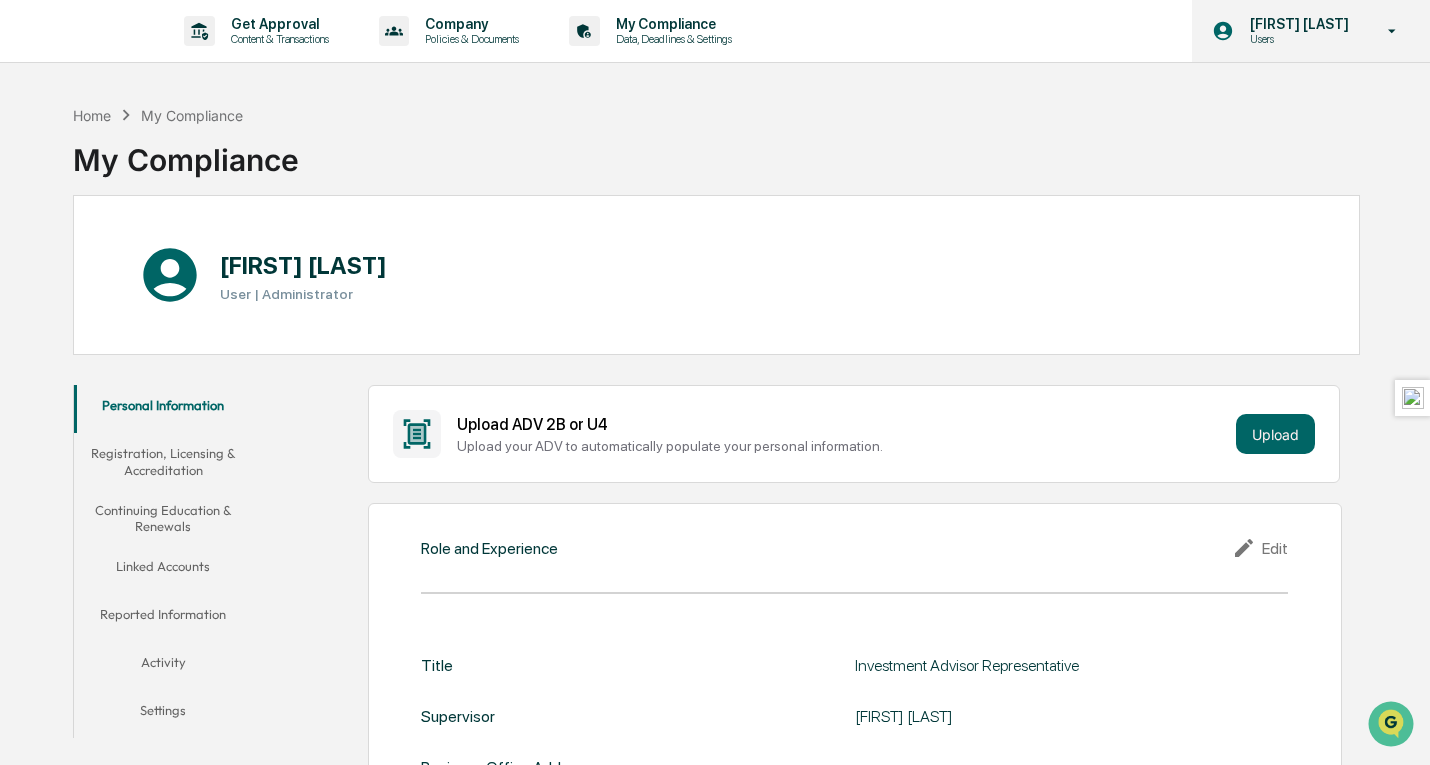 click 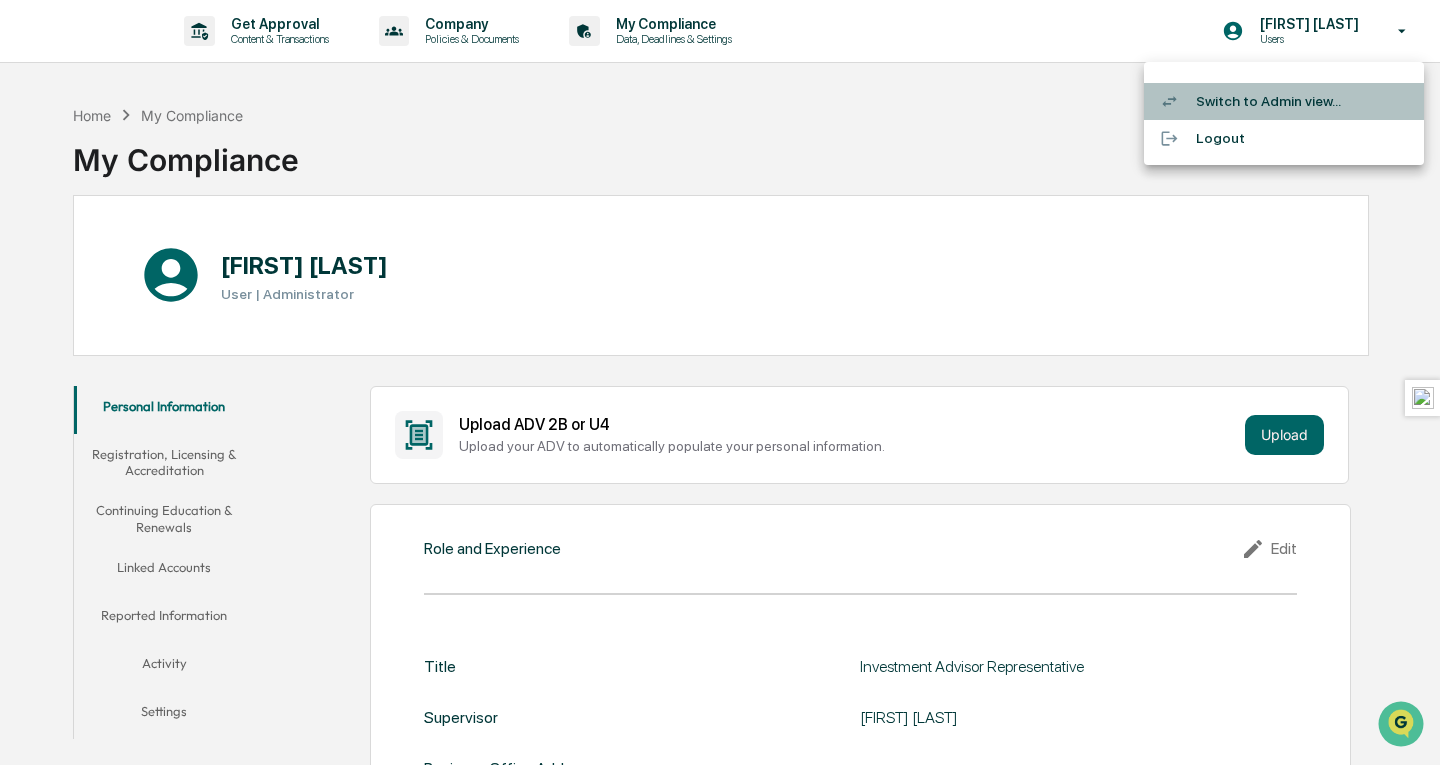 click on "Switch to Admin view..." at bounding box center (1284, 101) 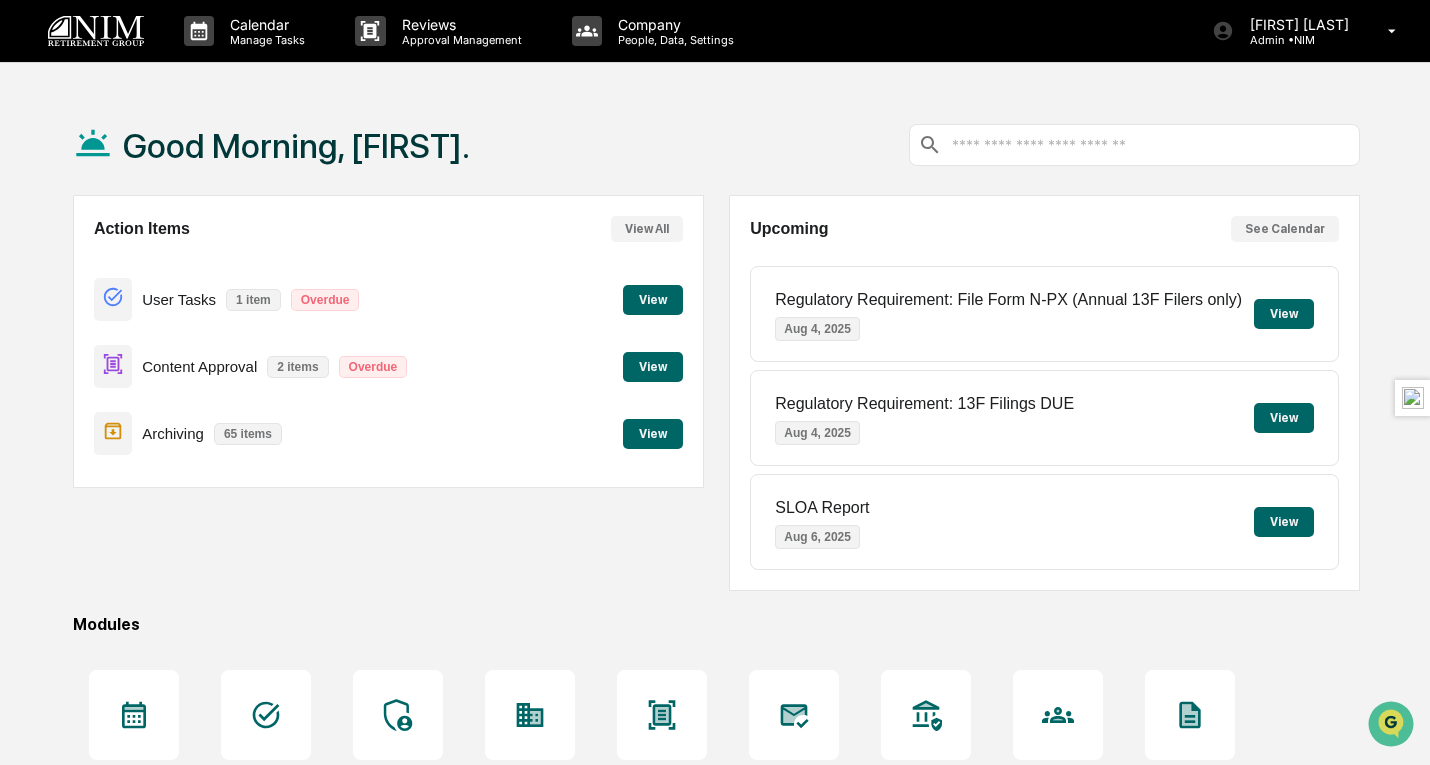 click on "View" at bounding box center [653, 367] 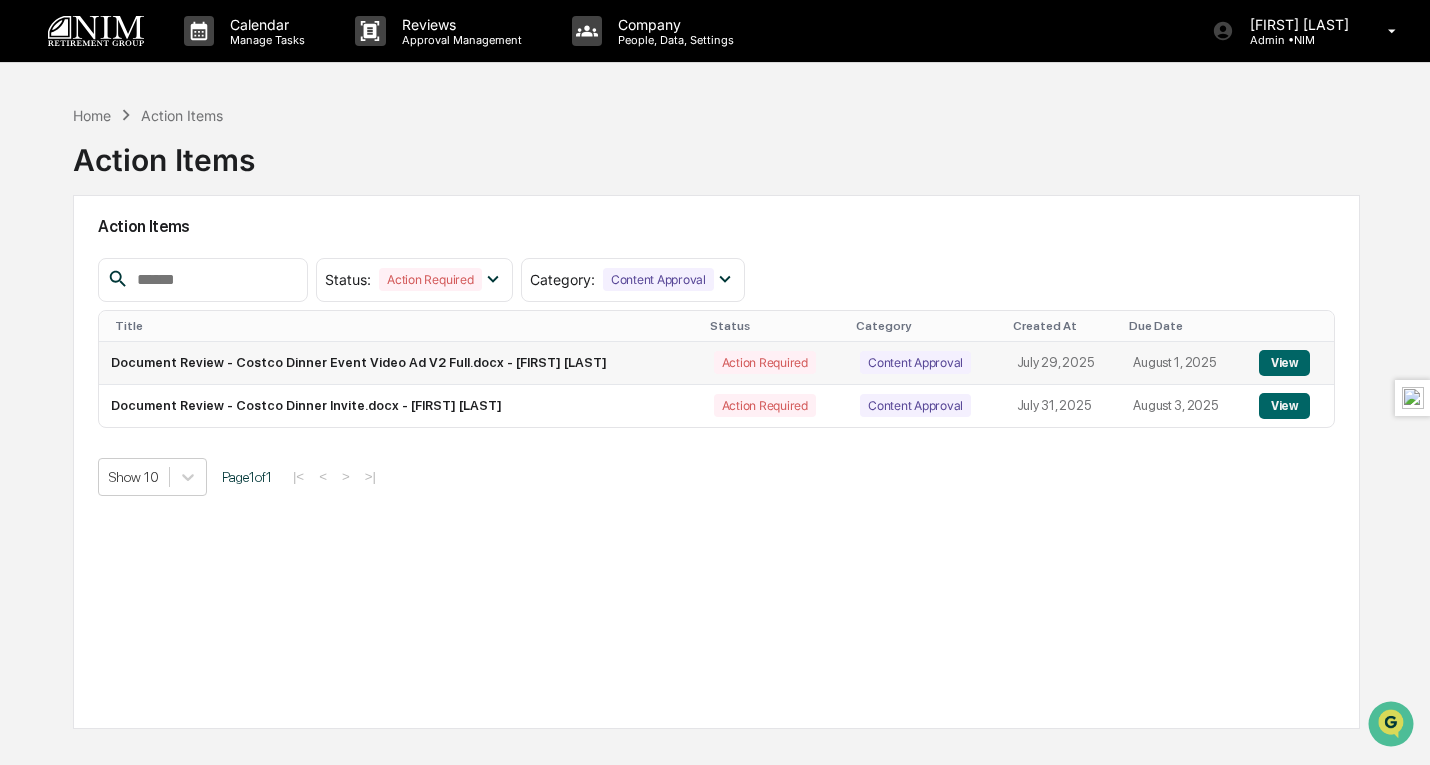 click on "View" at bounding box center [1284, 363] 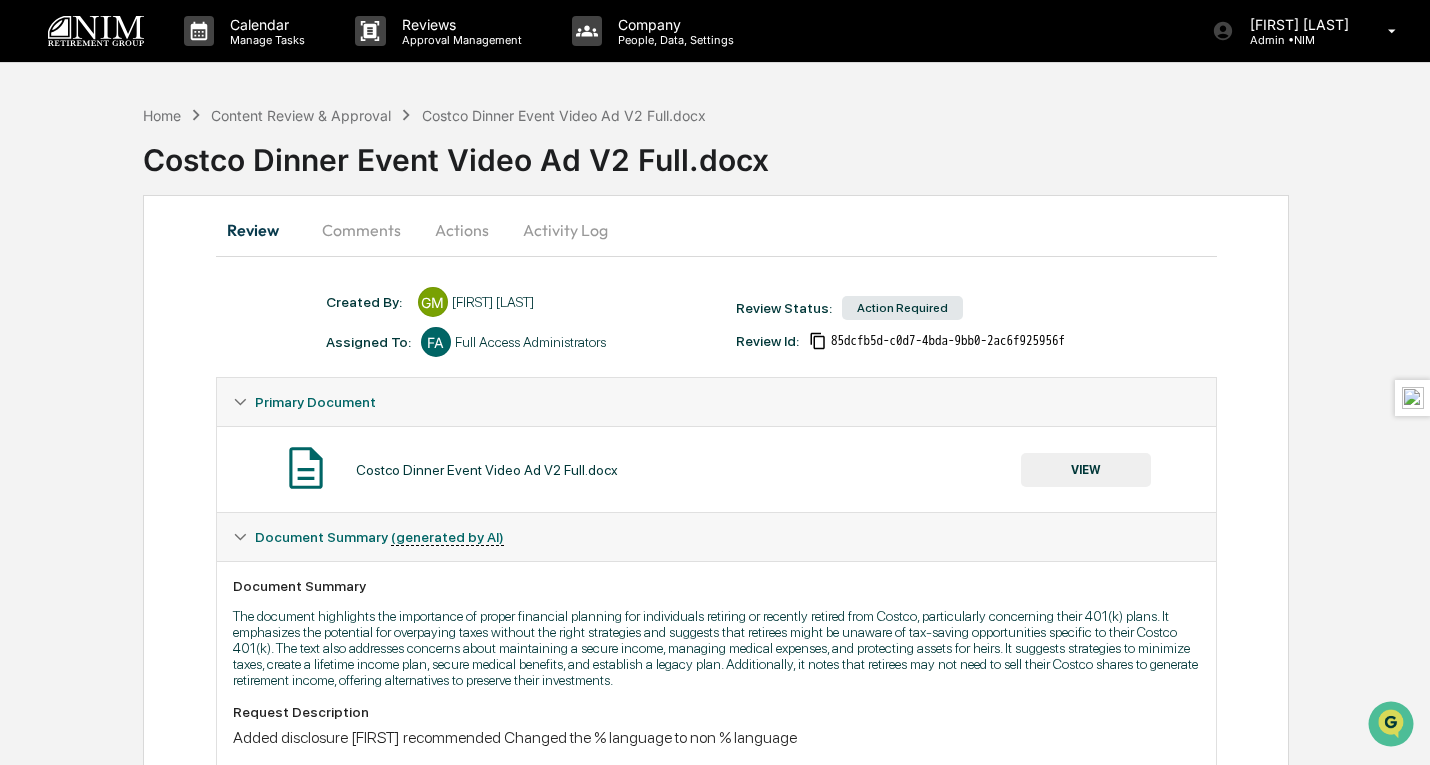 click on "Actions" at bounding box center (462, 230) 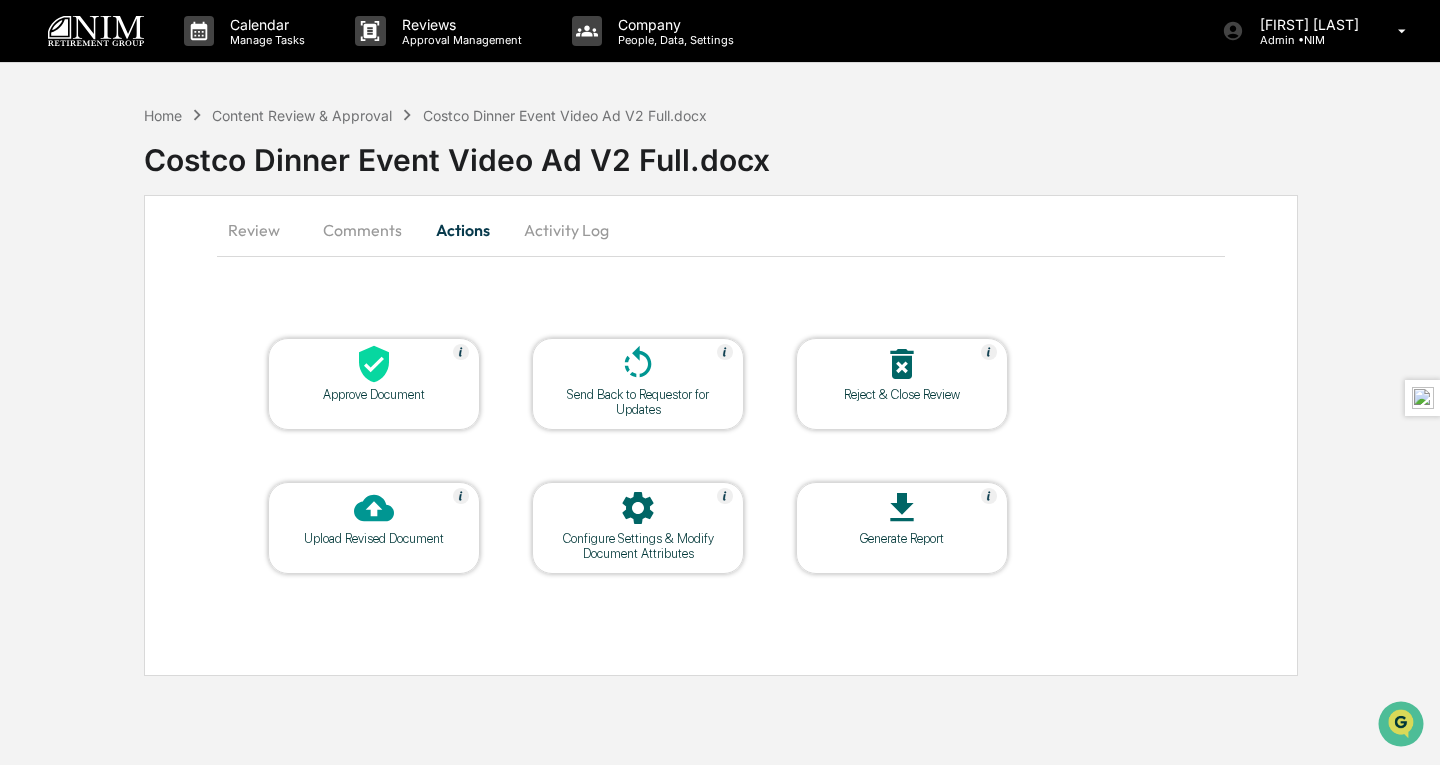 click at bounding box center [374, 365] 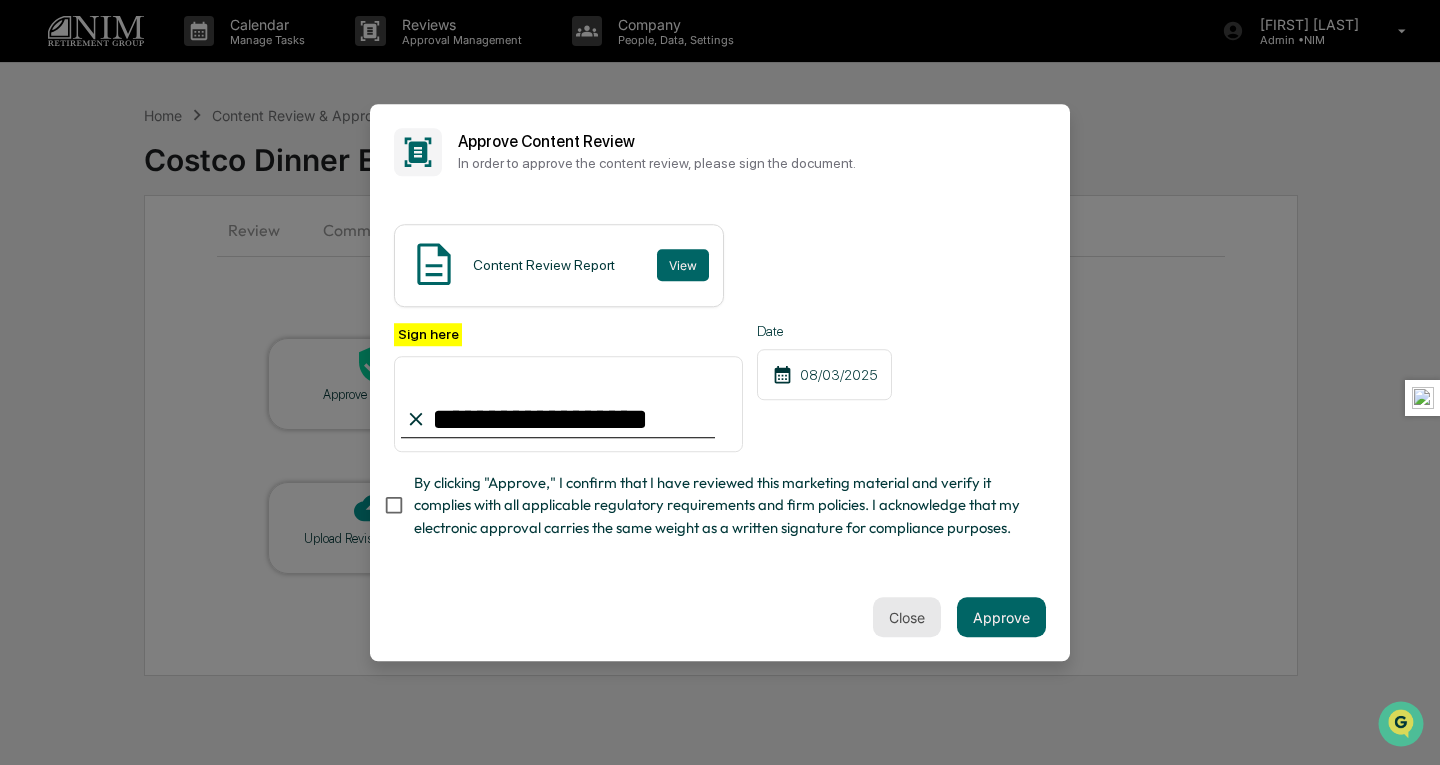 type on "**********" 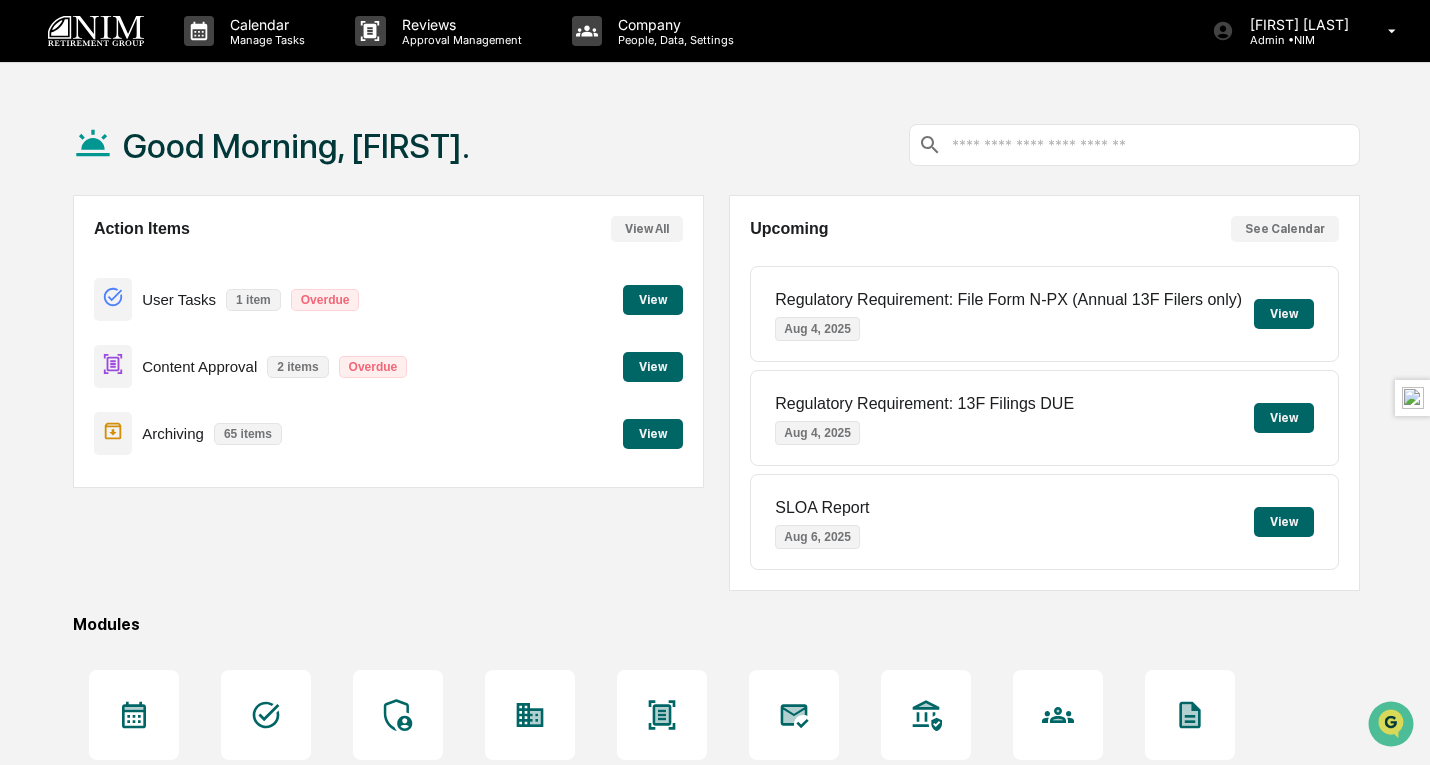 click on "View" at bounding box center [653, 367] 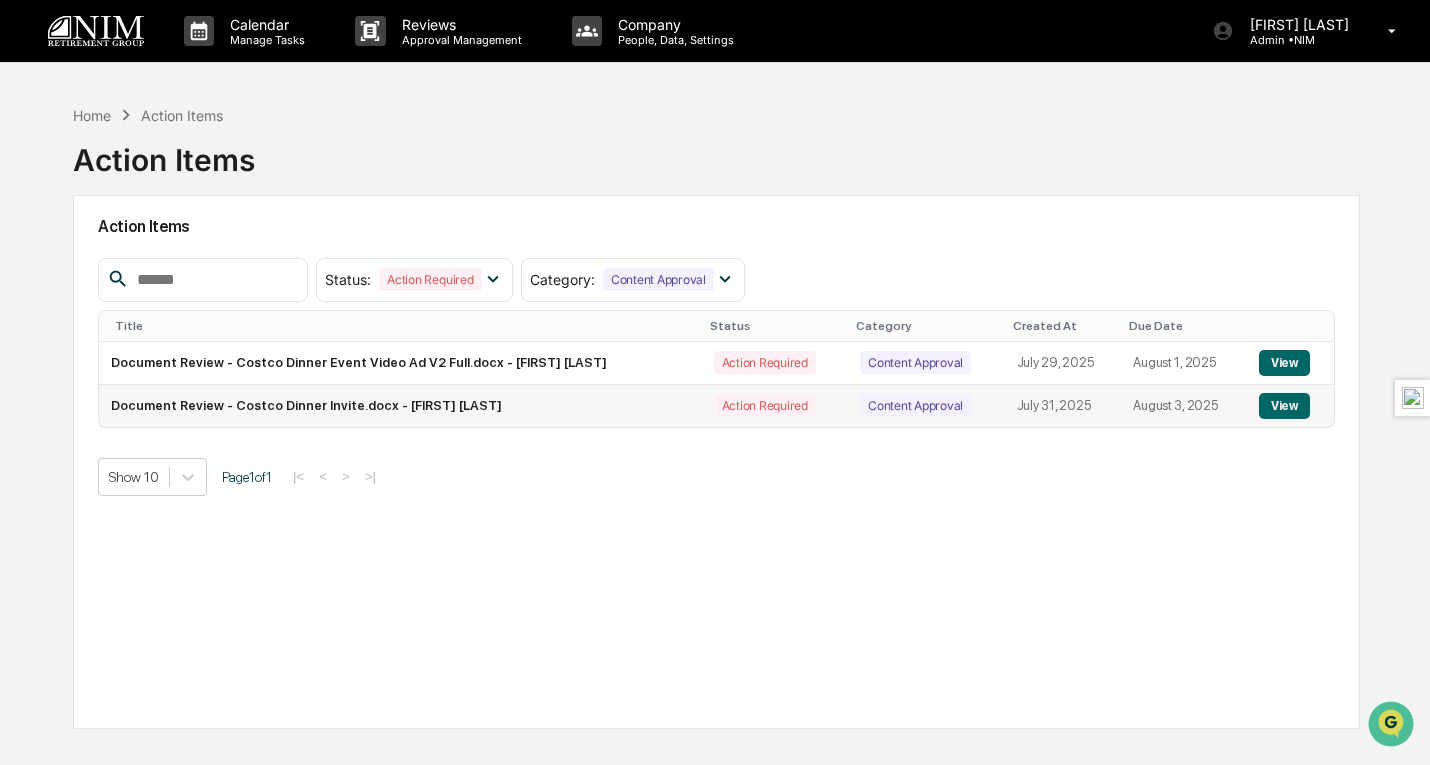 click on "View" at bounding box center (1284, 406) 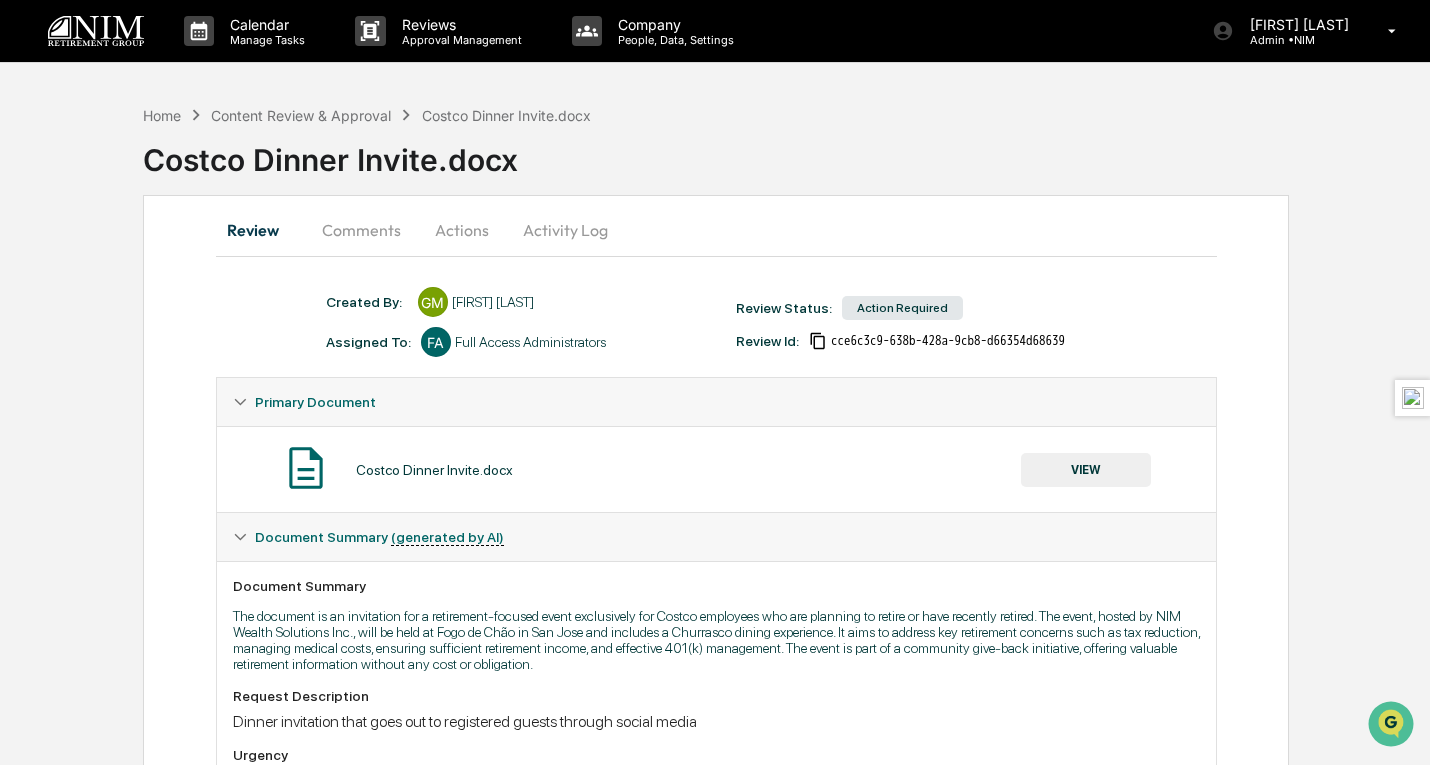 click on "Comments" at bounding box center [361, 230] 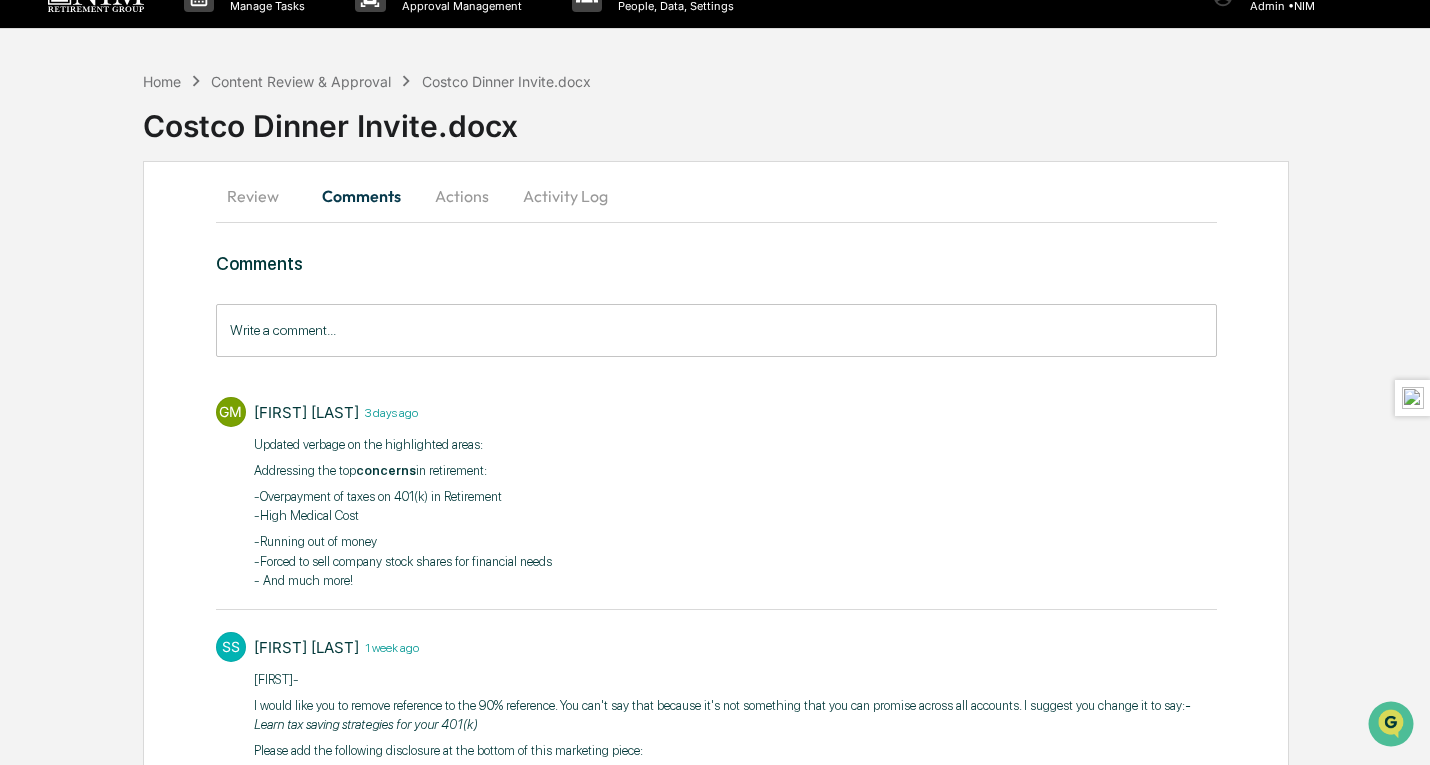 scroll, scrollTop: 36, scrollLeft: 0, axis: vertical 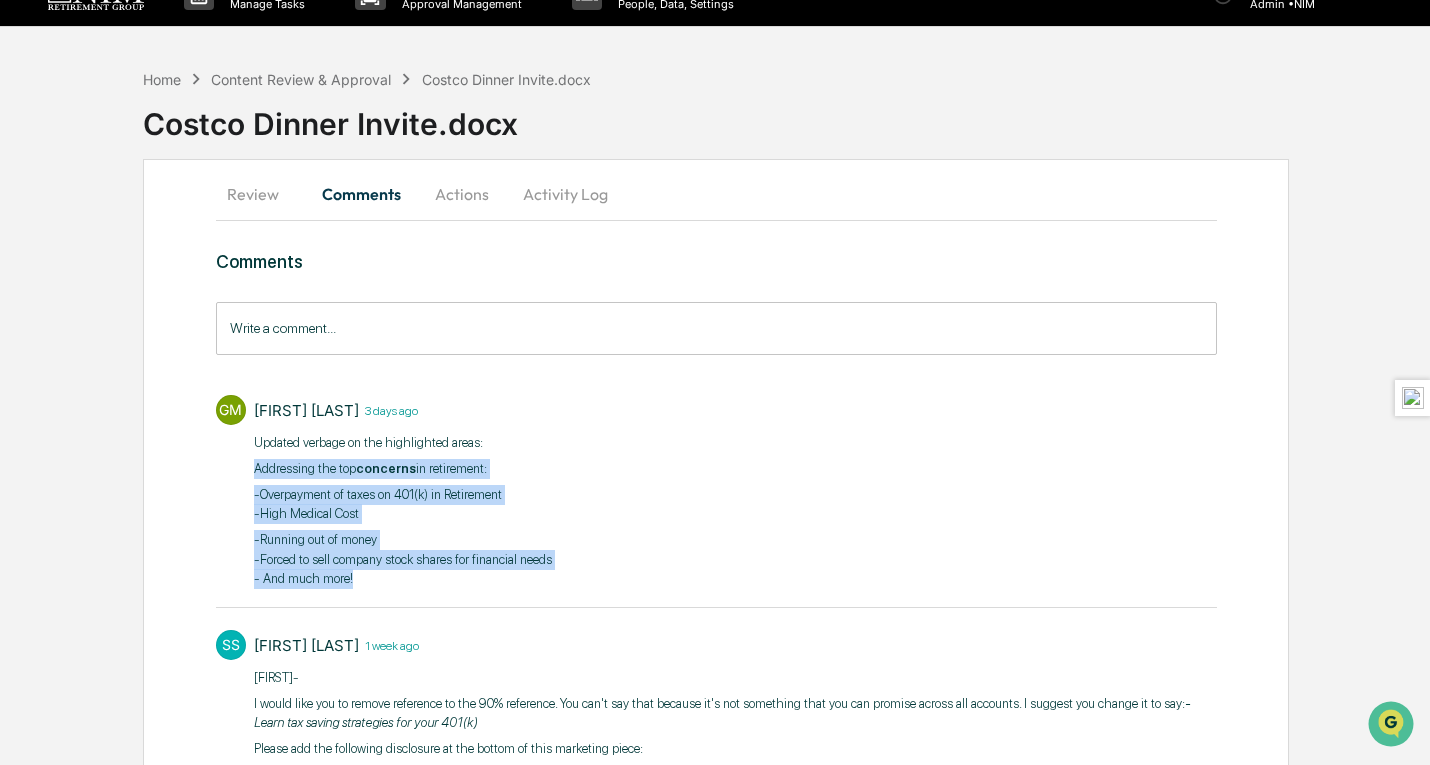 drag, startPoint x: 366, startPoint y: 574, endPoint x: 238, endPoint y: 465, distance: 168.12198 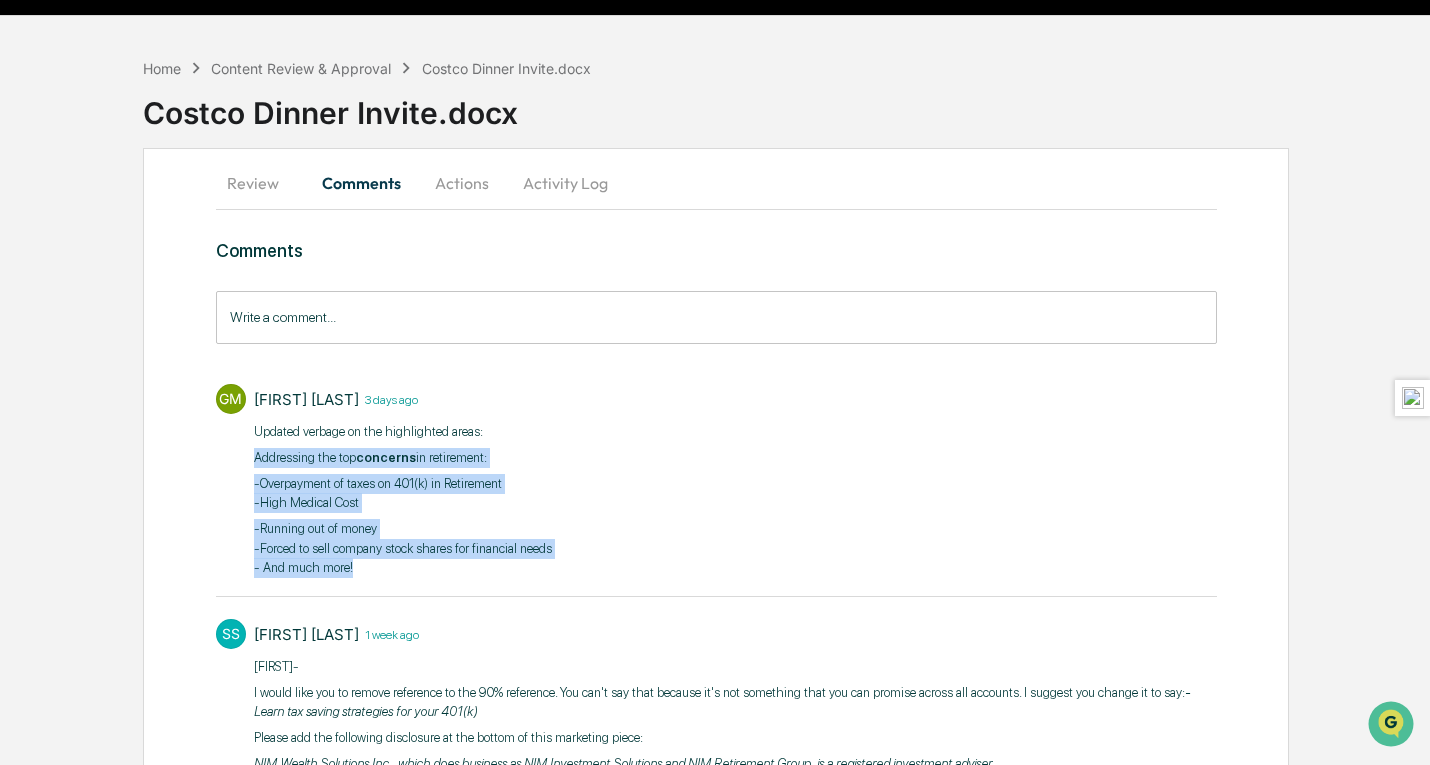 scroll, scrollTop: 48, scrollLeft: 0, axis: vertical 